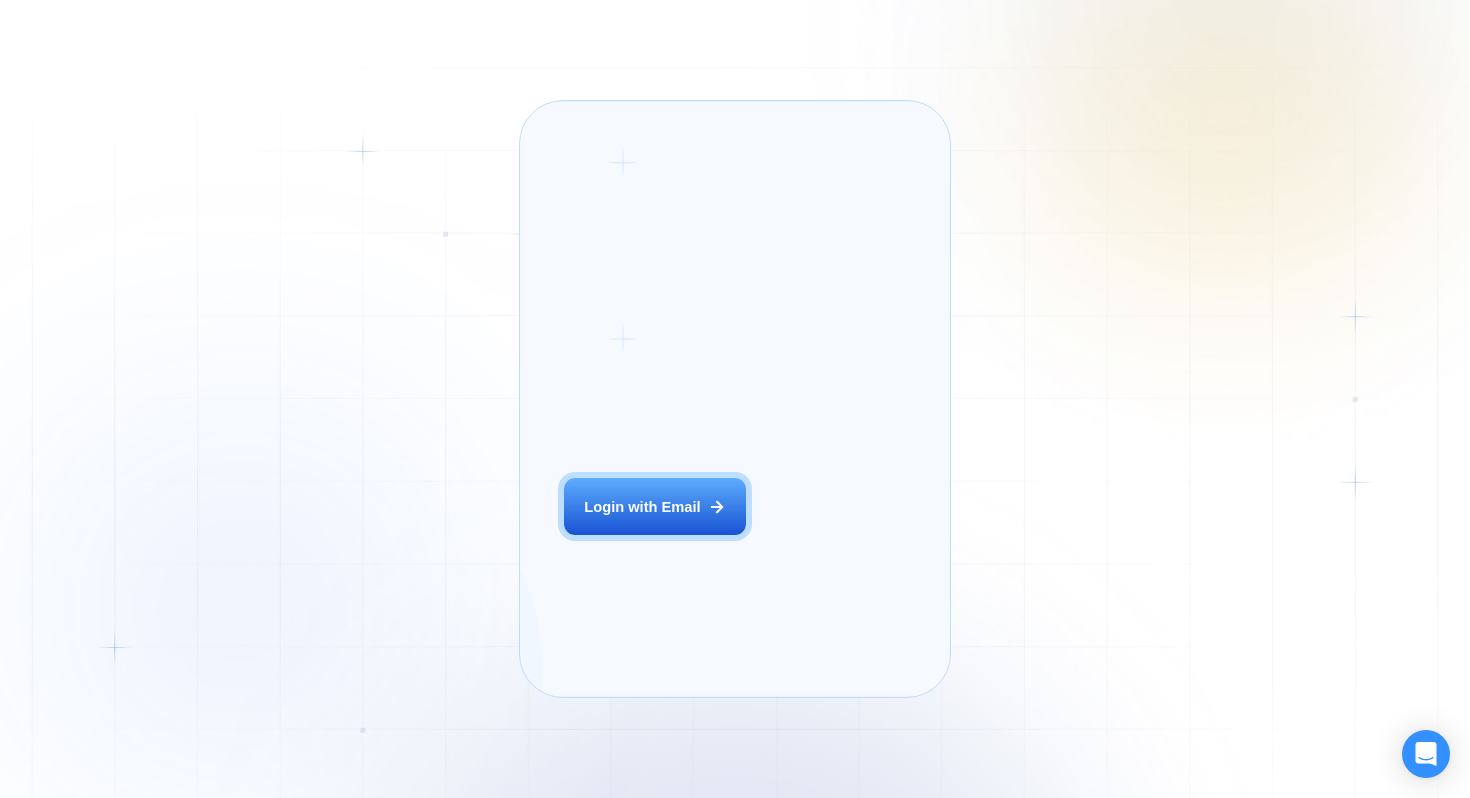 scroll, scrollTop: 0, scrollLeft: 0, axis: both 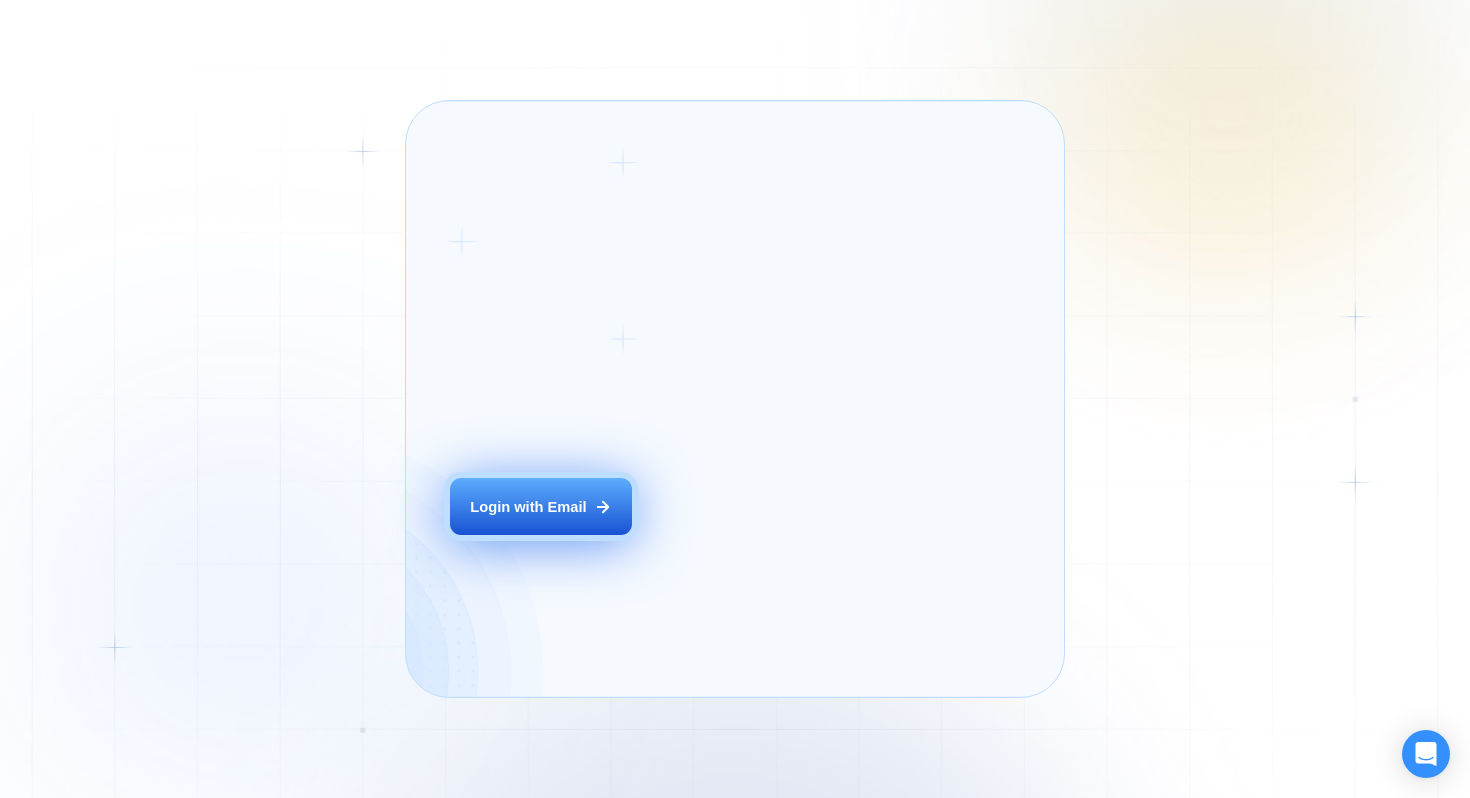 click on "Login ‍ Welcome to  GigRadar. AI Business Manager for Agencies Login with Email" at bounding box center [567, 398] 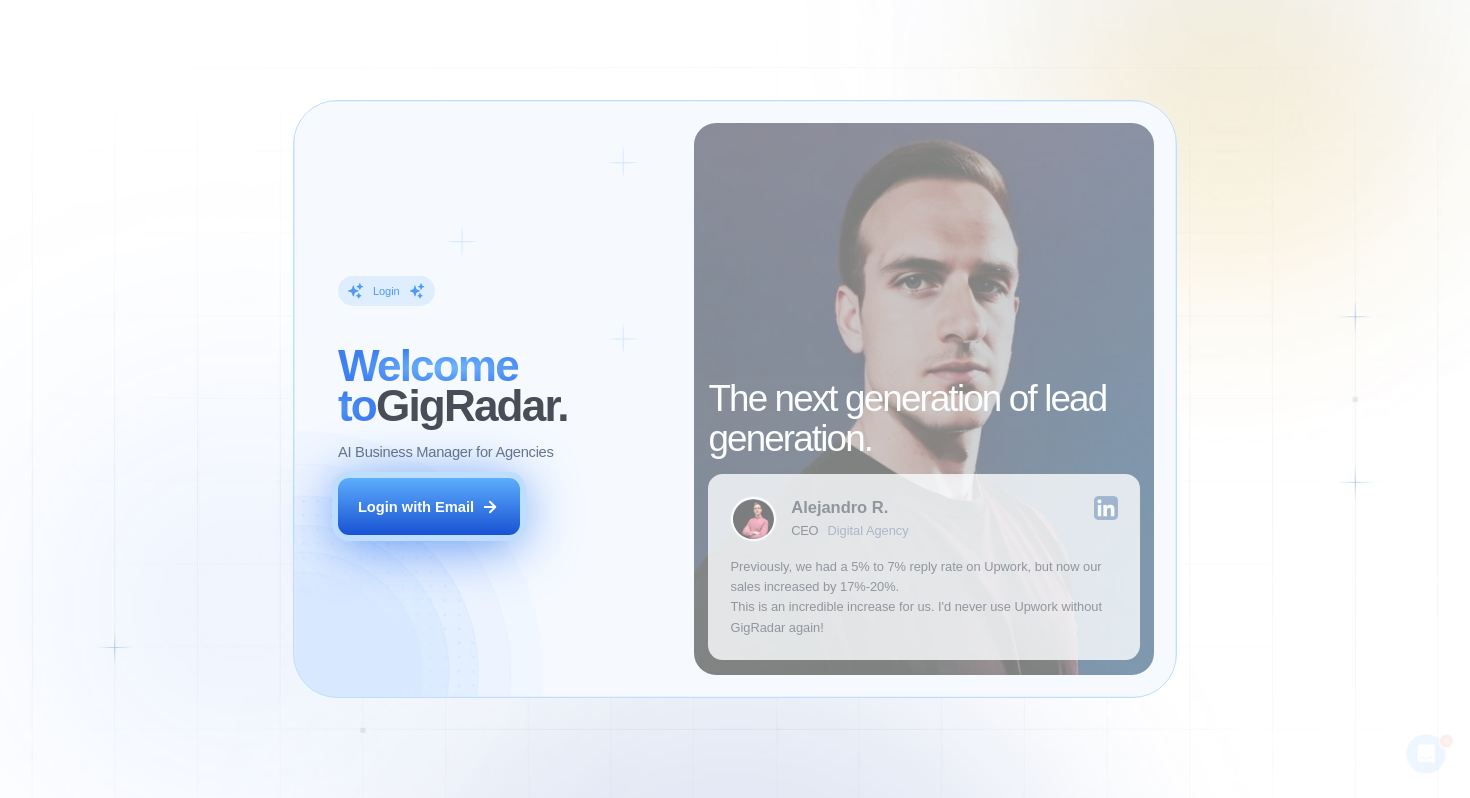 scroll, scrollTop: 0, scrollLeft: 0, axis: both 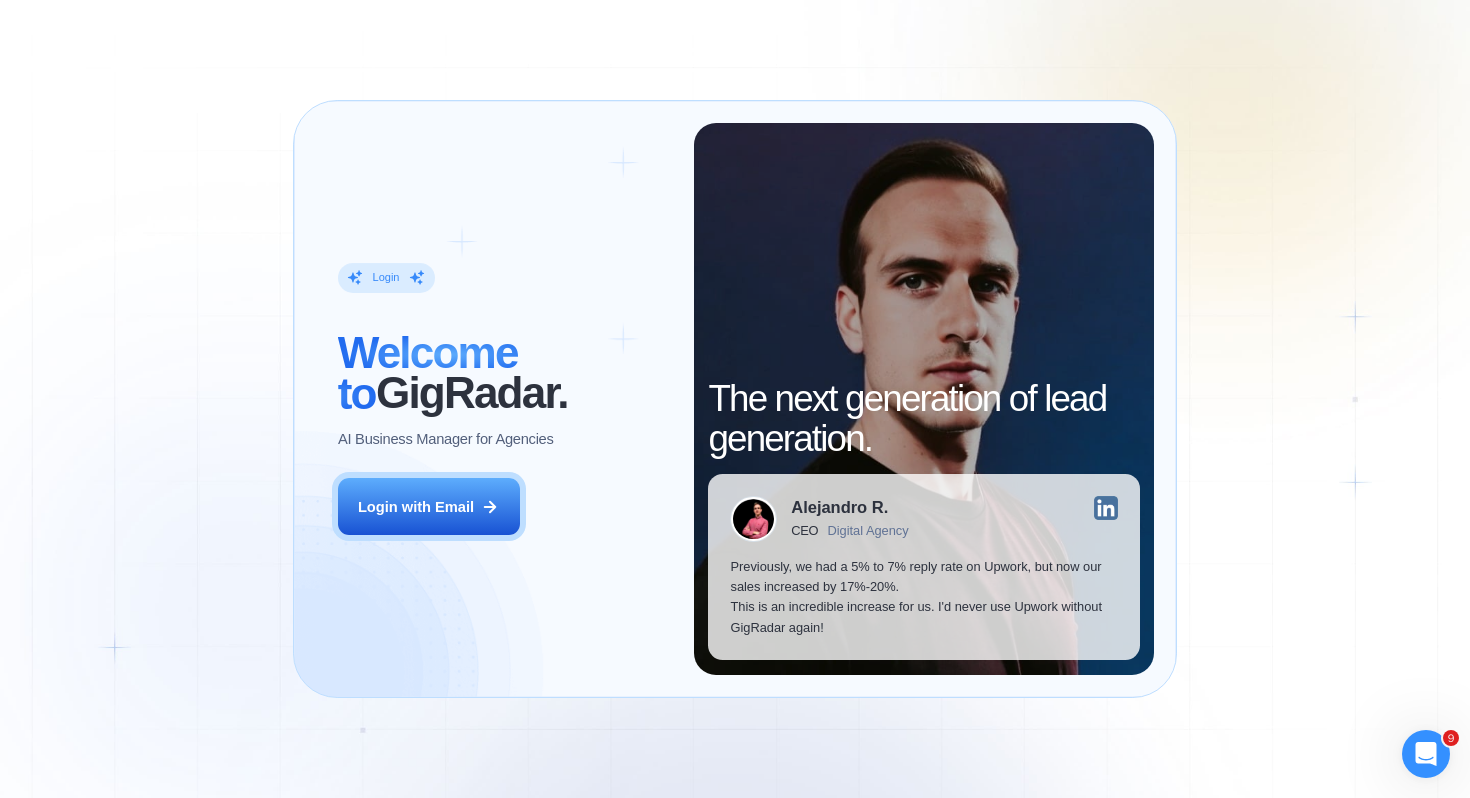 type 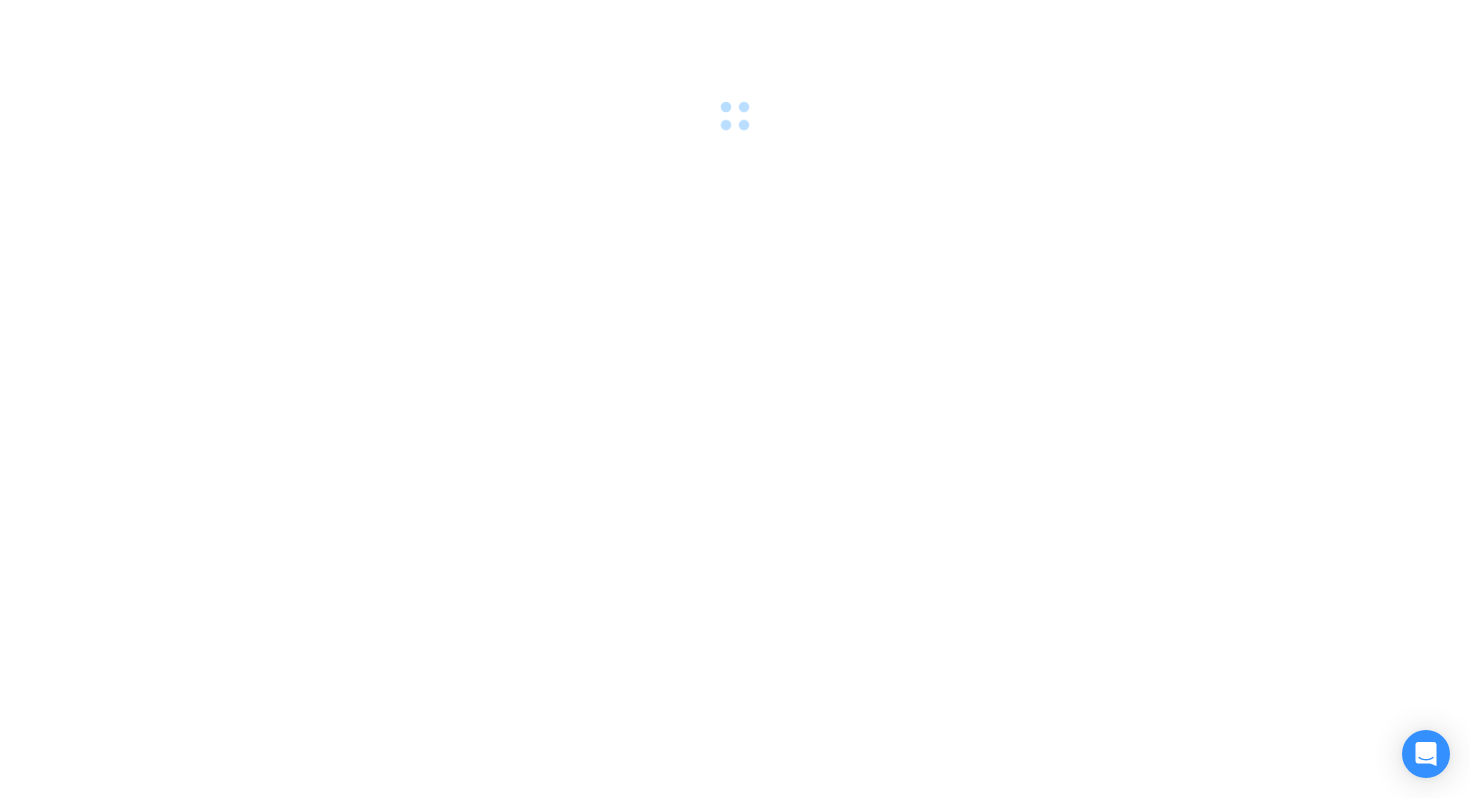 scroll, scrollTop: 0, scrollLeft: 0, axis: both 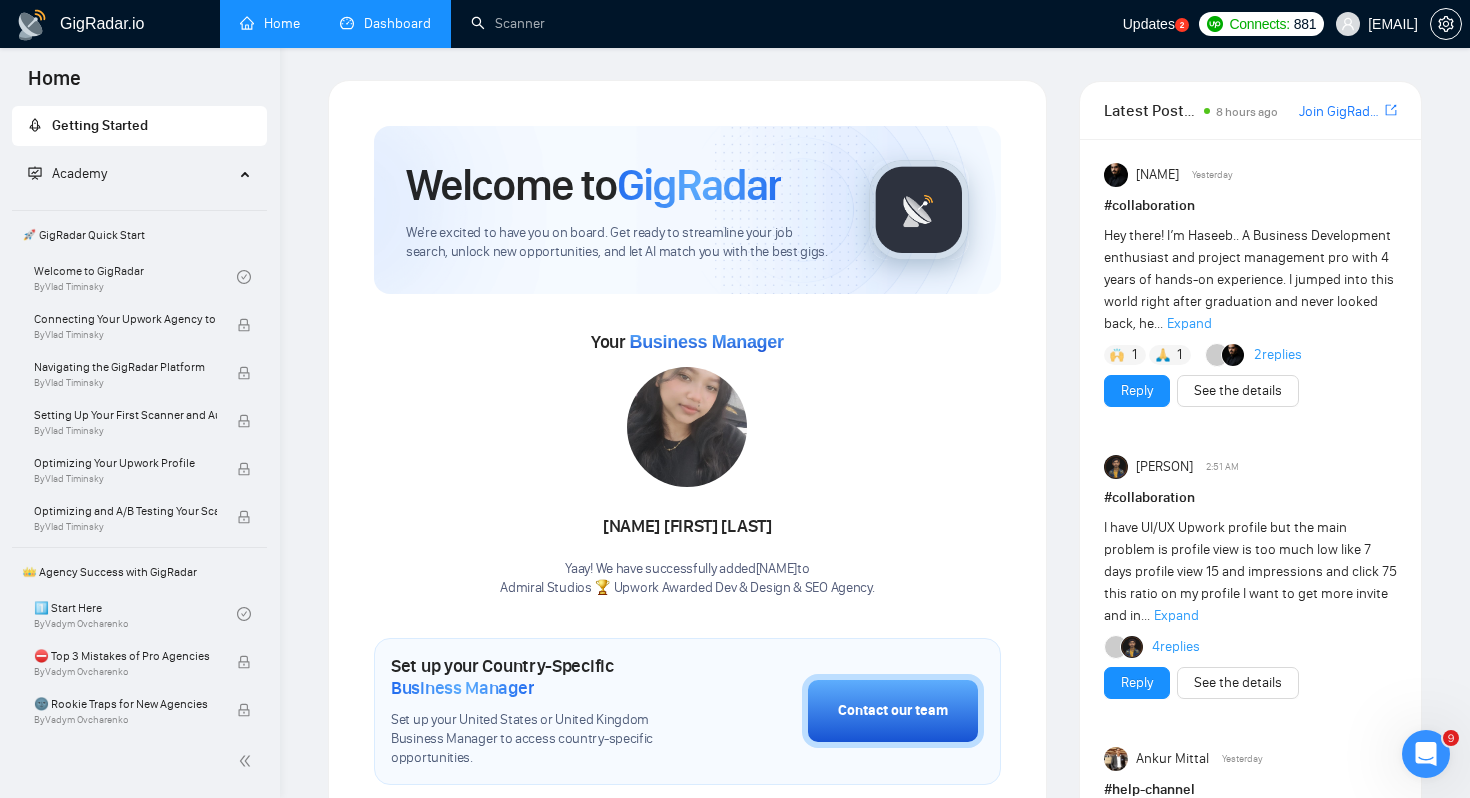 click on "Dashboard" at bounding box center [385, 23] 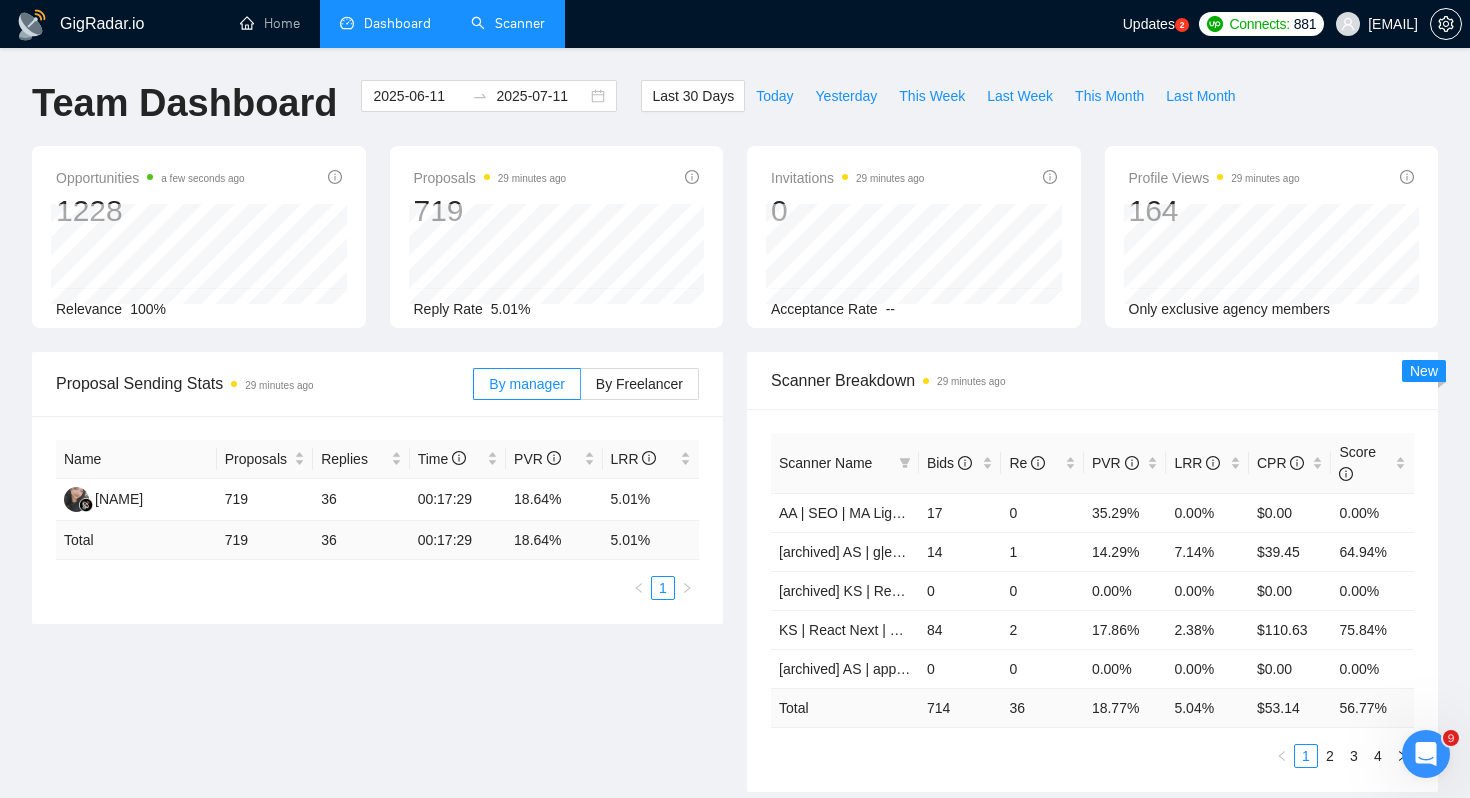 click on "Scanner" at bounding box center [508, 23] 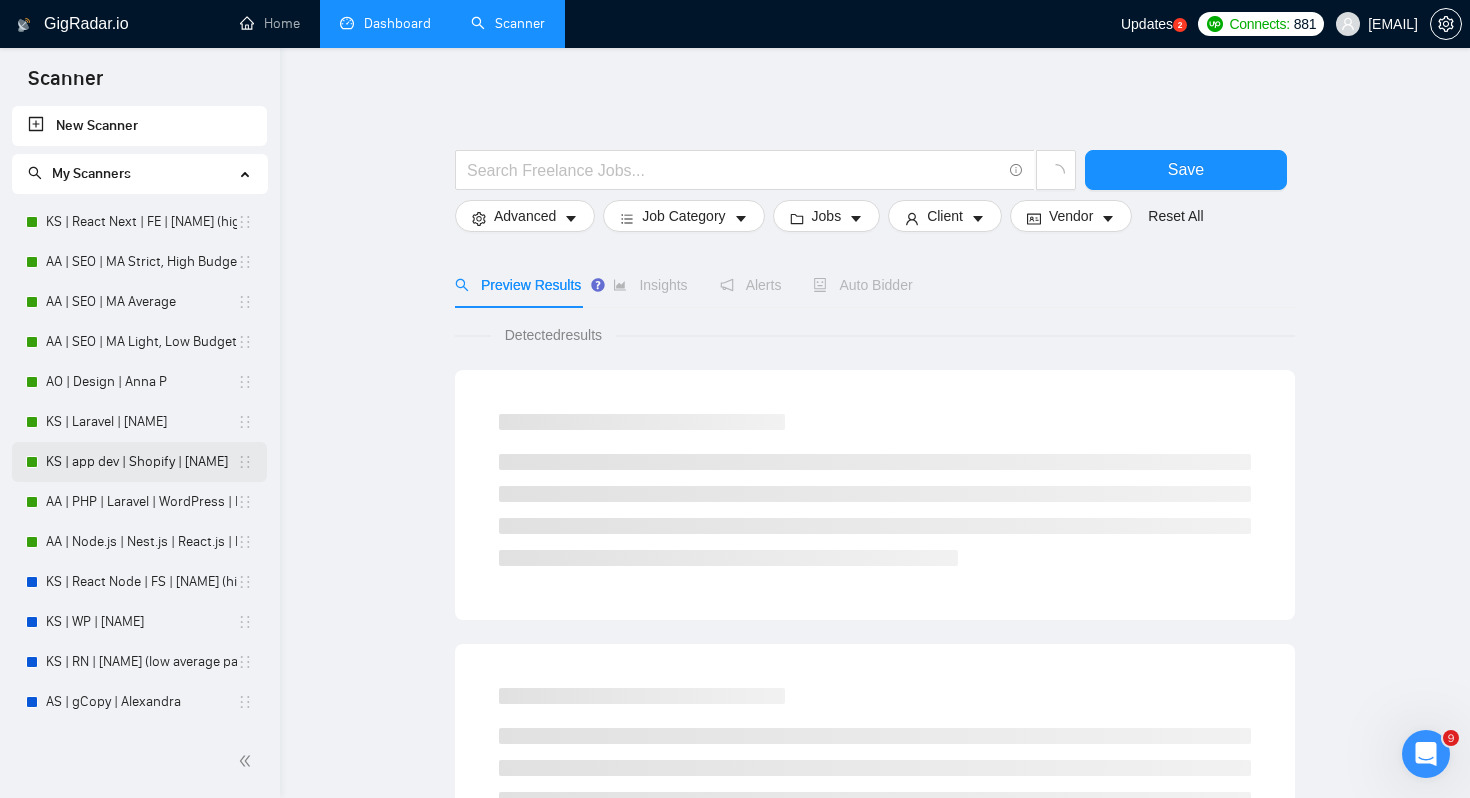 scroll, scrollTop: 557, scrollLeft: 0, axis: vertical 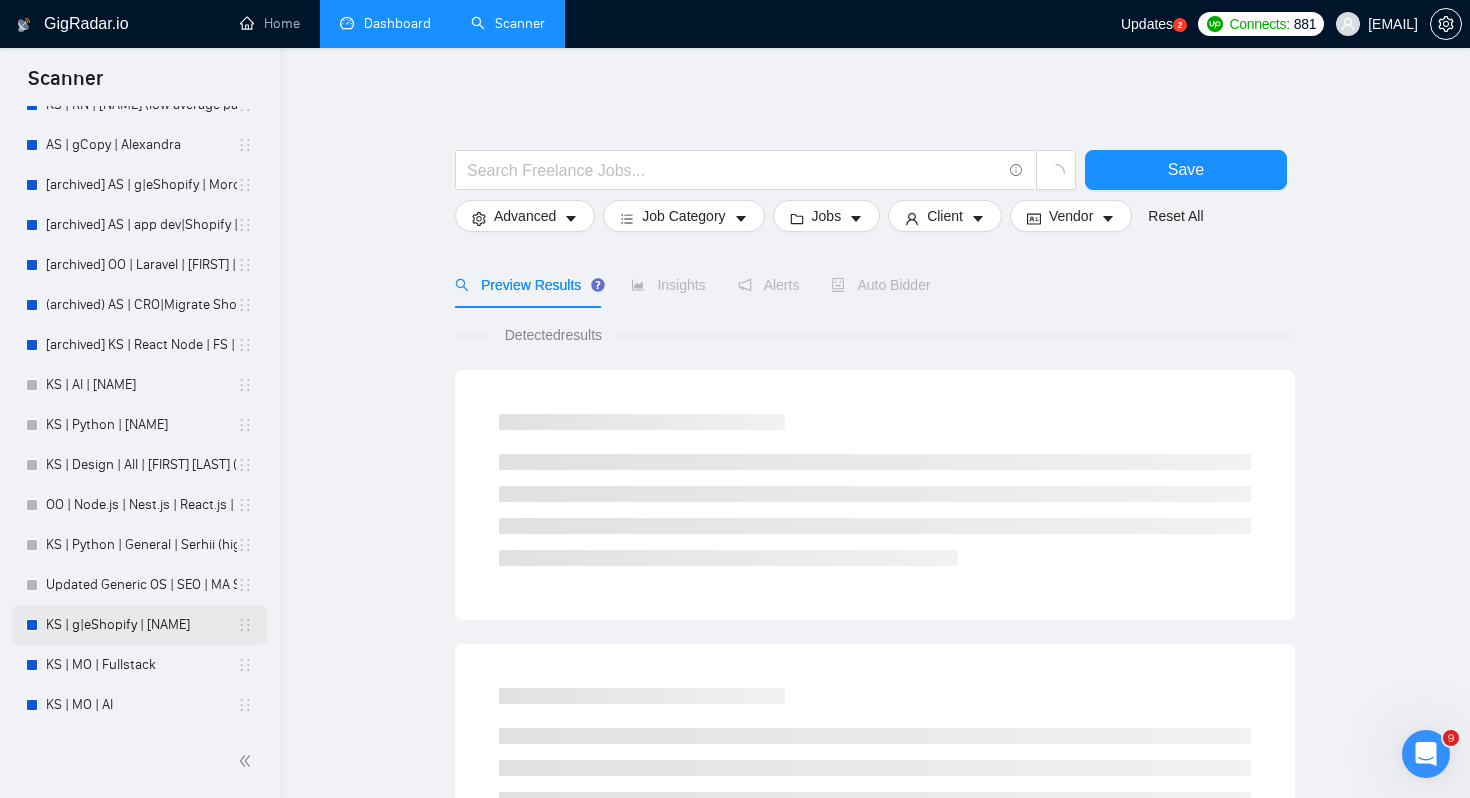click on "KS | g|eShopify | [NAME]" at bounding box center [141, 625] 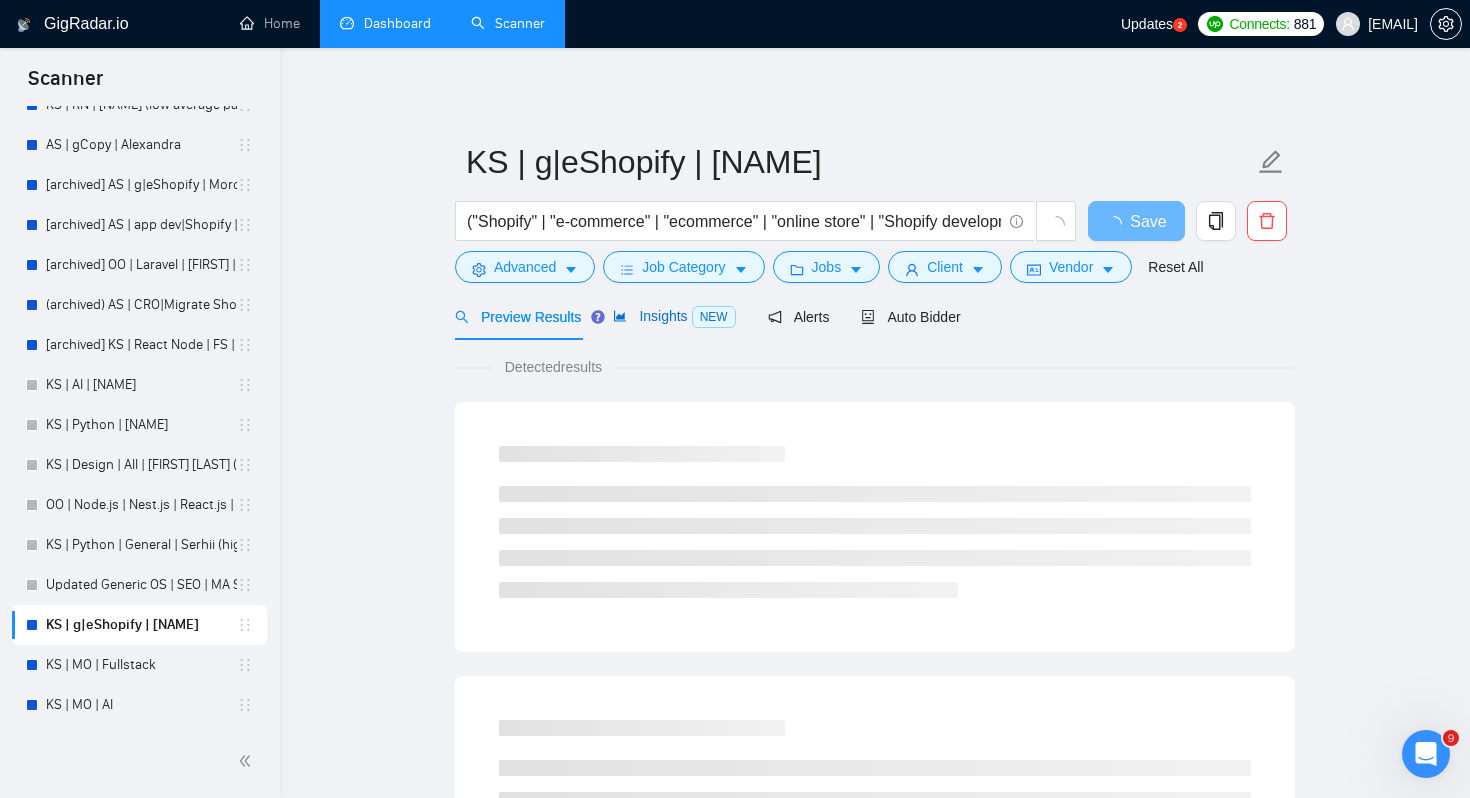 click on "Insights NEW" at bounding box center [674, 316] 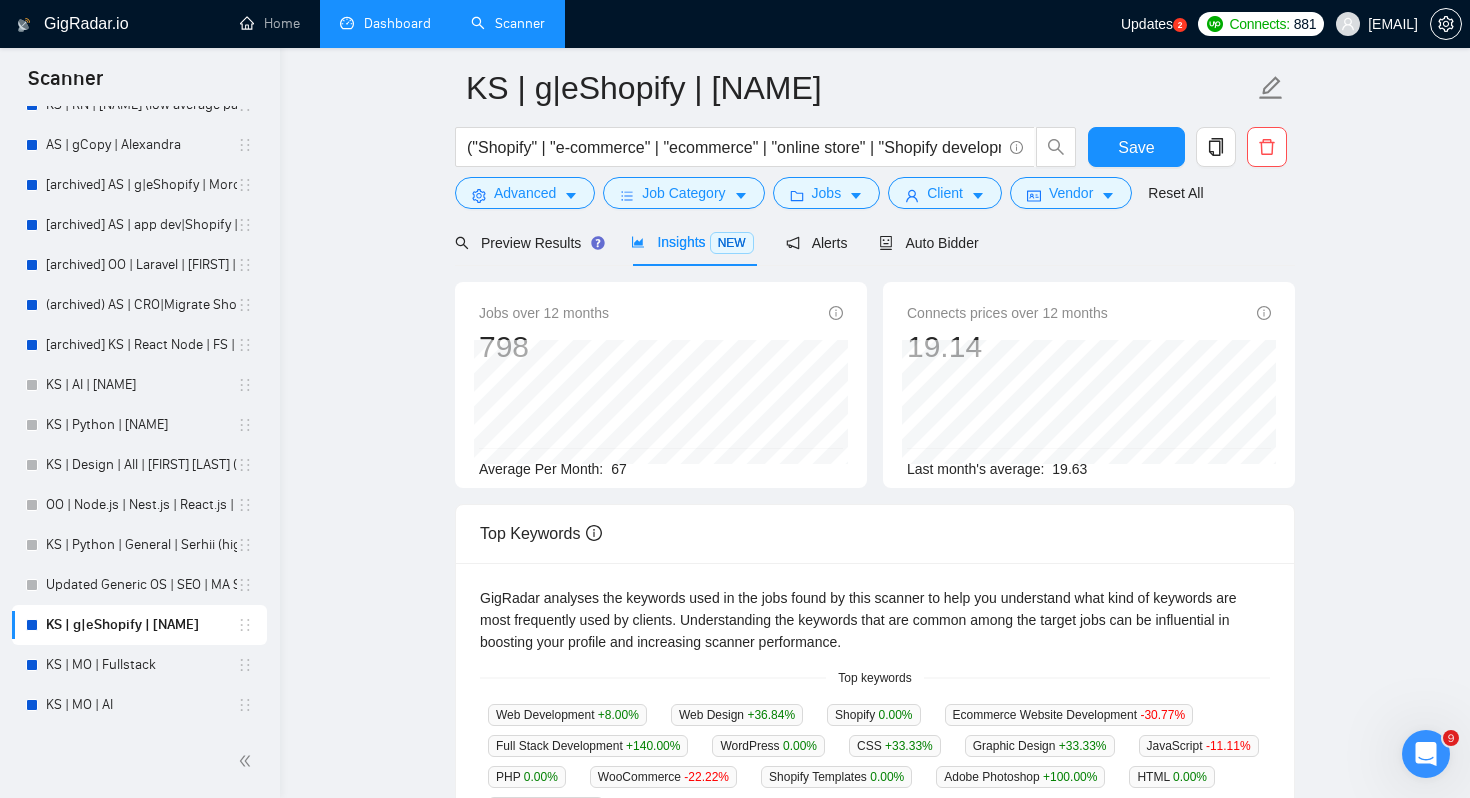 scroll, scrollTop: 76, scrollLeft: 0, axis: vertical 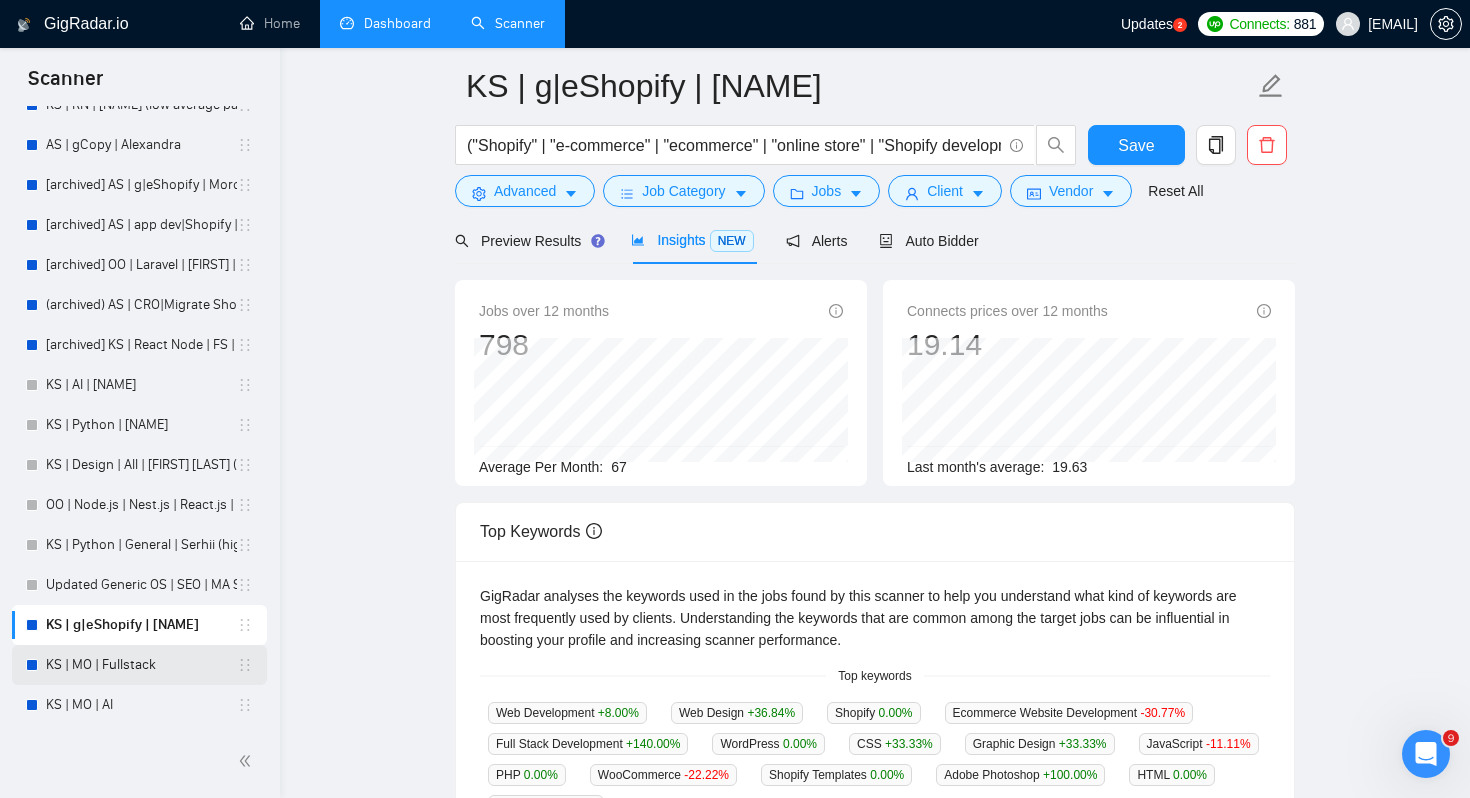 click on "KS | MO | Fullstack" at bounding box center [141, 665] 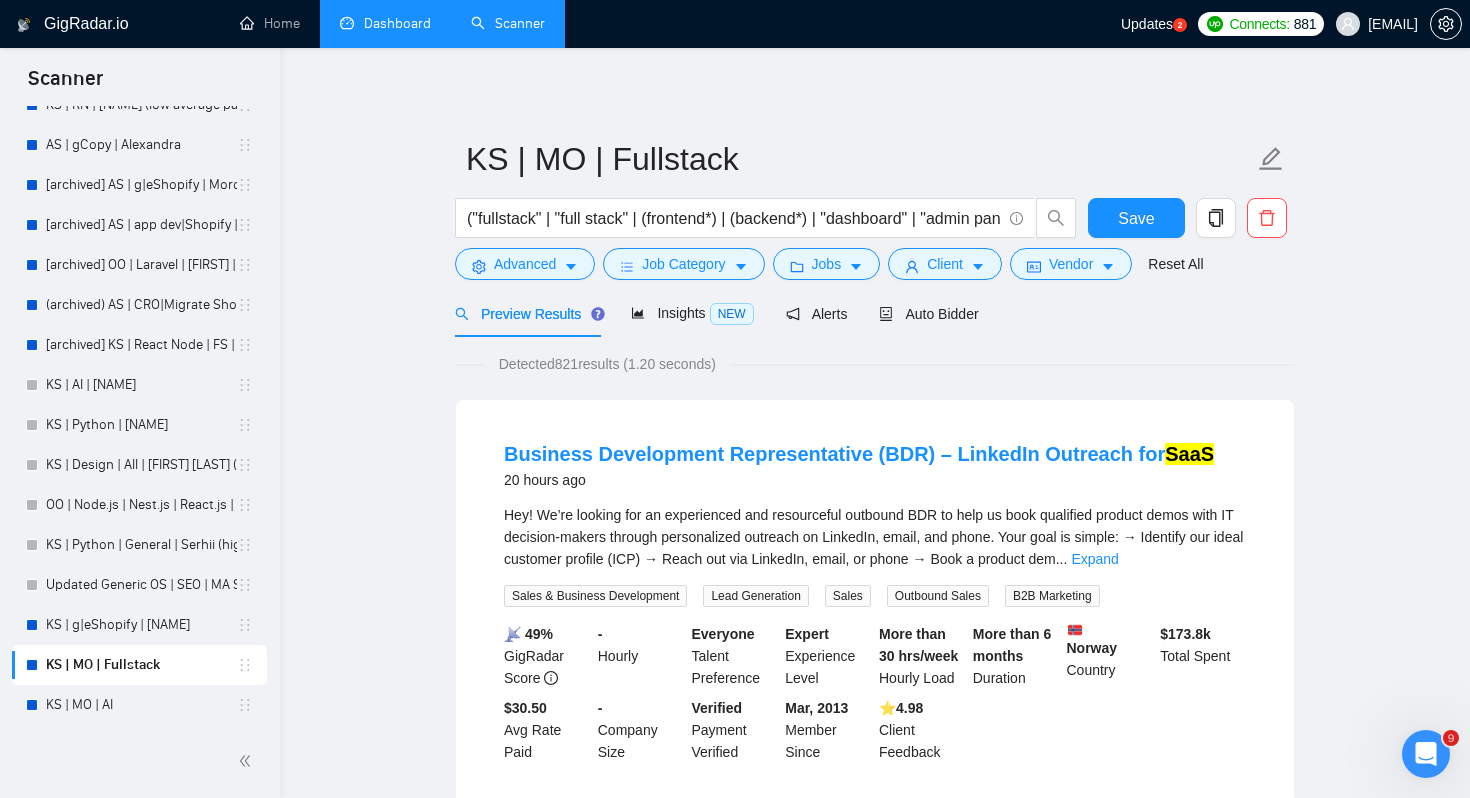 scroll, scrollTop: 0, scrollLeft: 0, axis: both 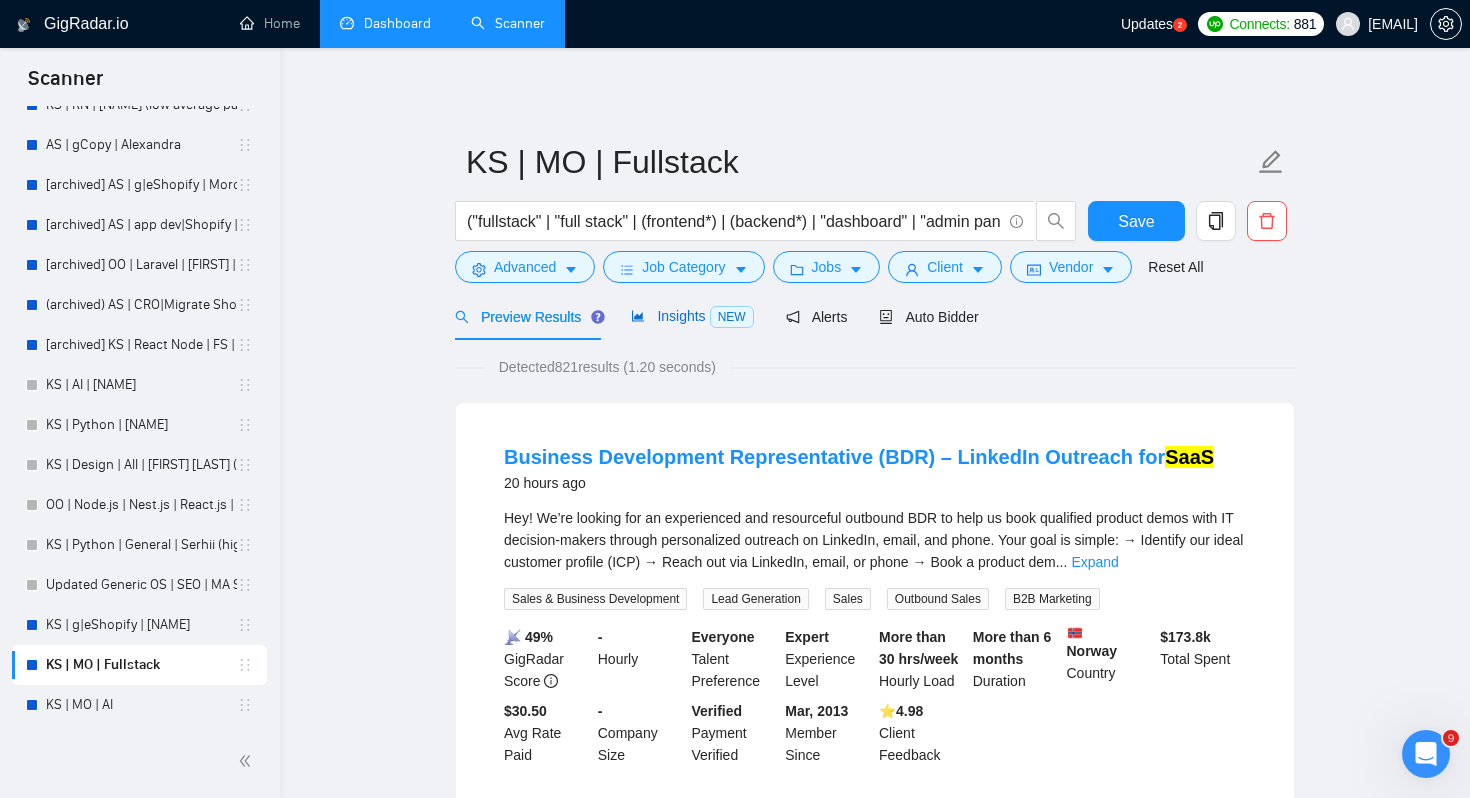 click on "Insights NEW" at bounding box center [692, 316] 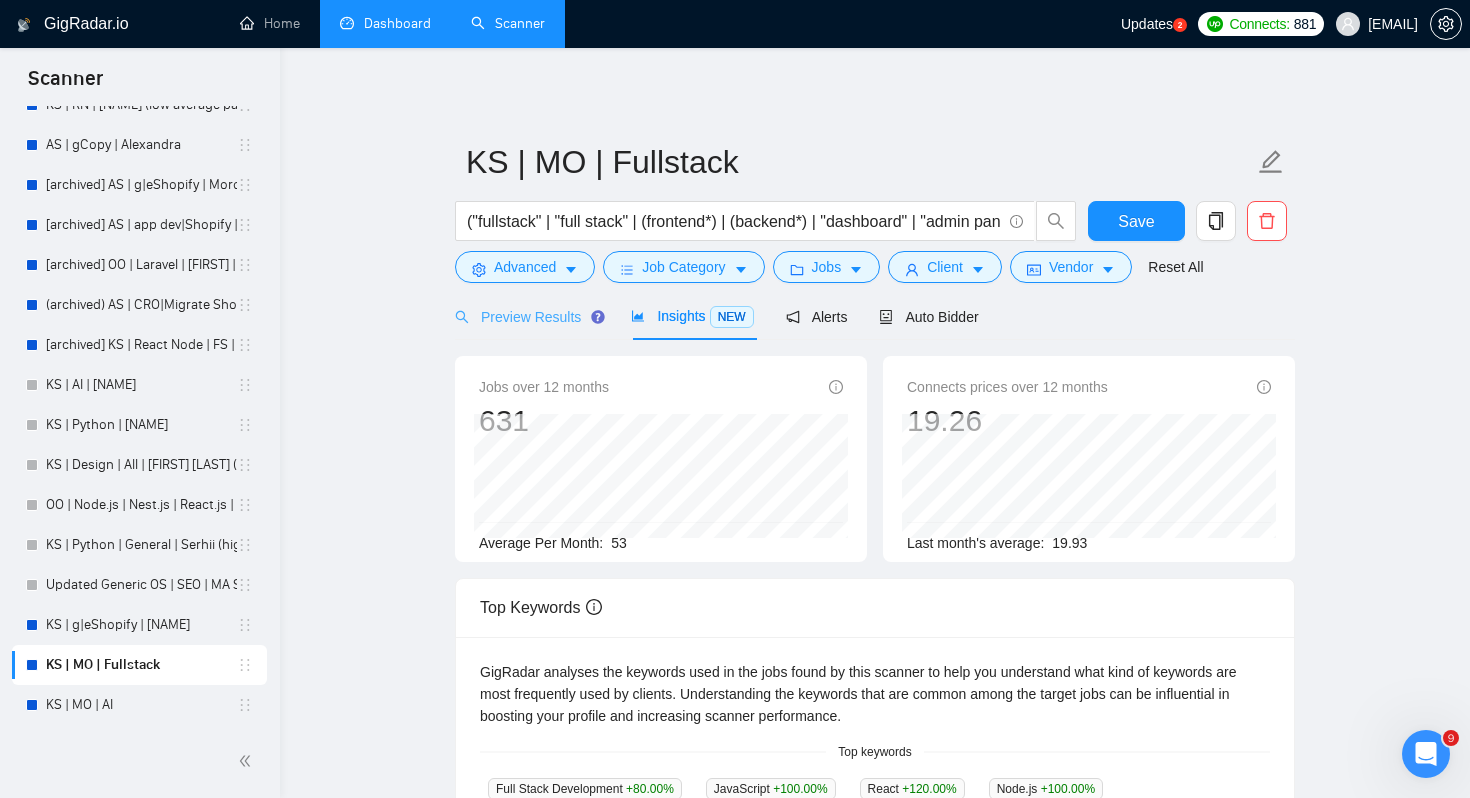 click on "Preview Results" at bounding box center [527, 316] 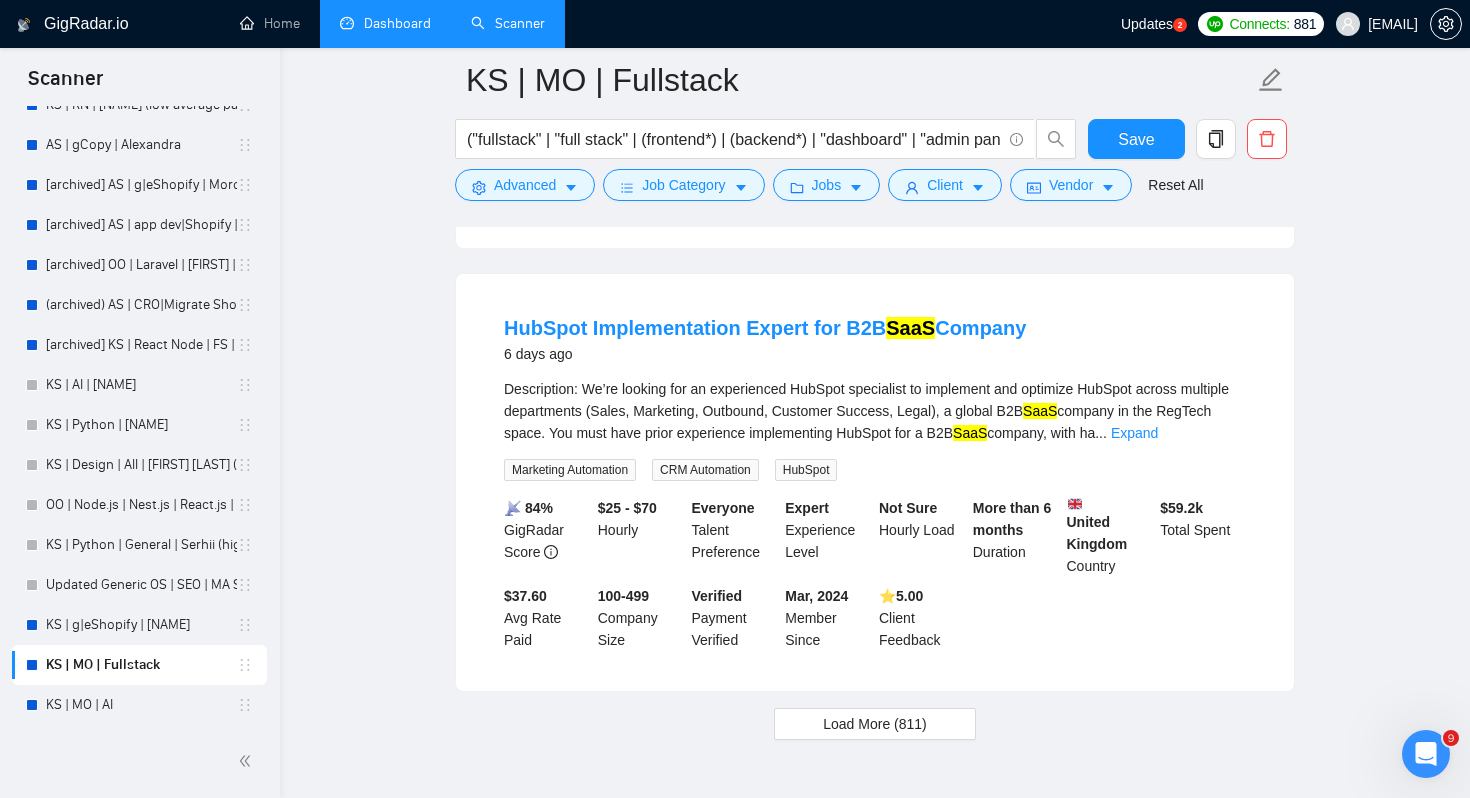 scroll, scrollTop: 4157, scrollLeft: 0, axis: vertical 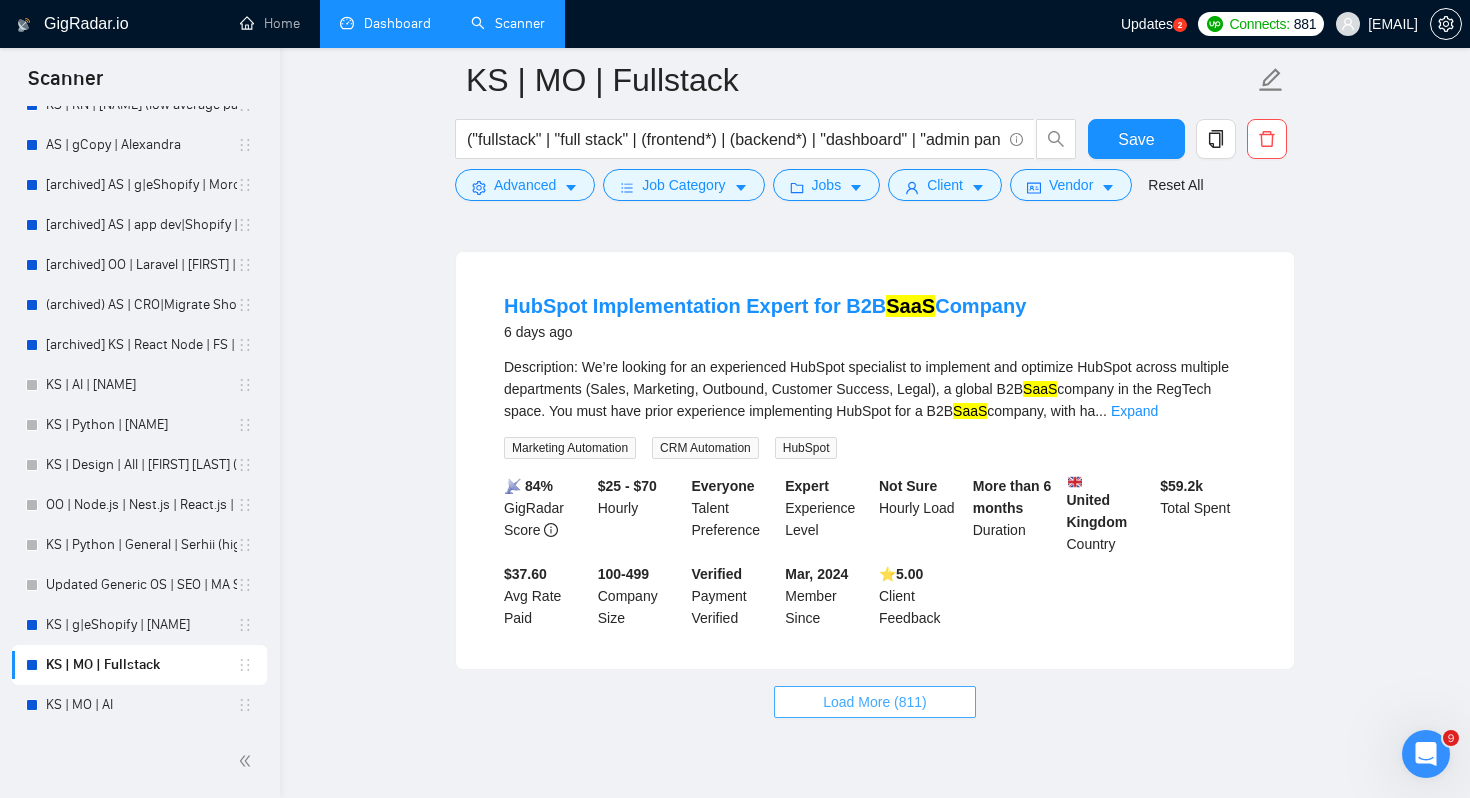 click on "Load More (811)" at bounding box center (875, 702) 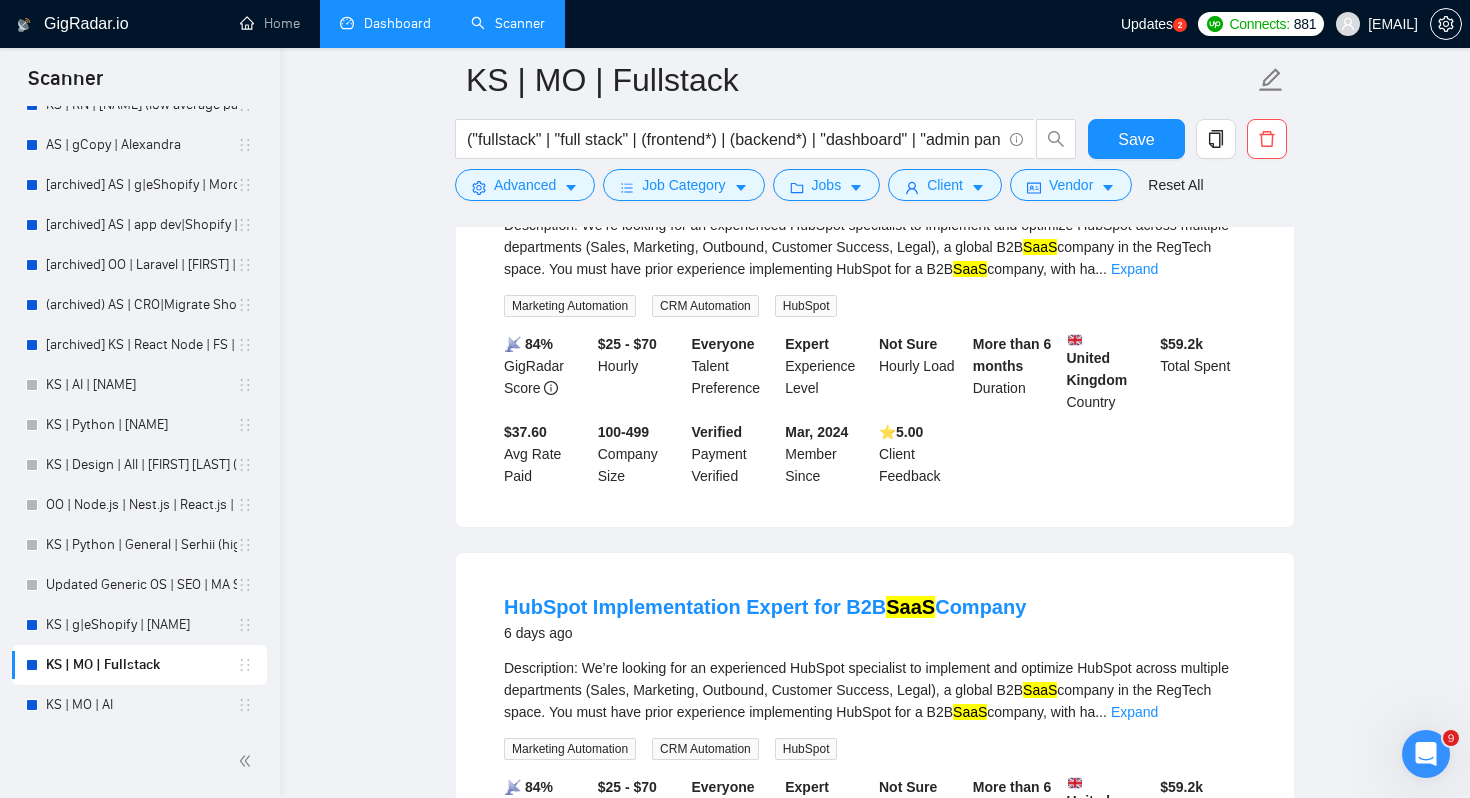 scroll, scrollTop: 4360, scrollLeft: 0, axis: vertical 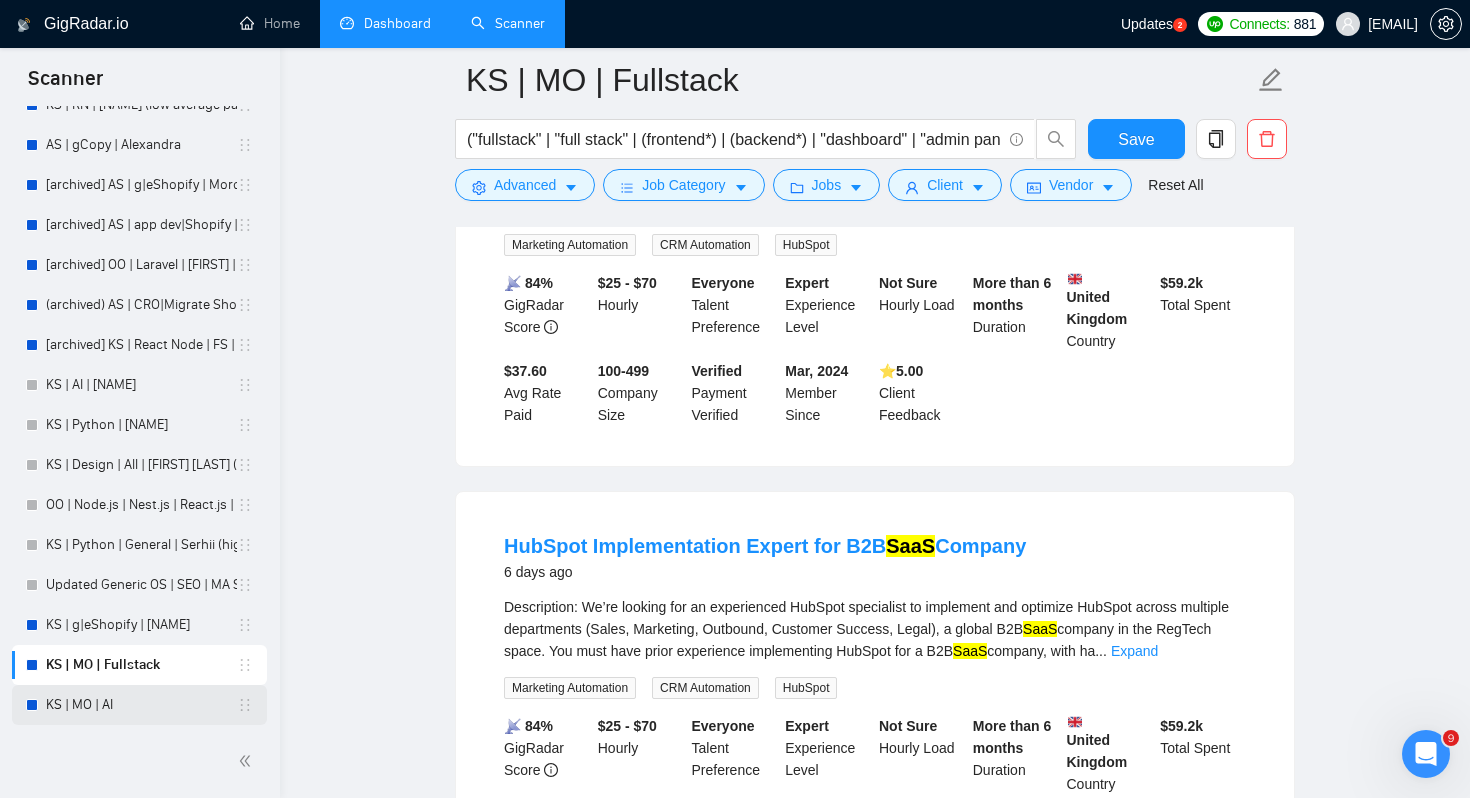 click on "KS | MO | AI" at bounding box center (141, 705) 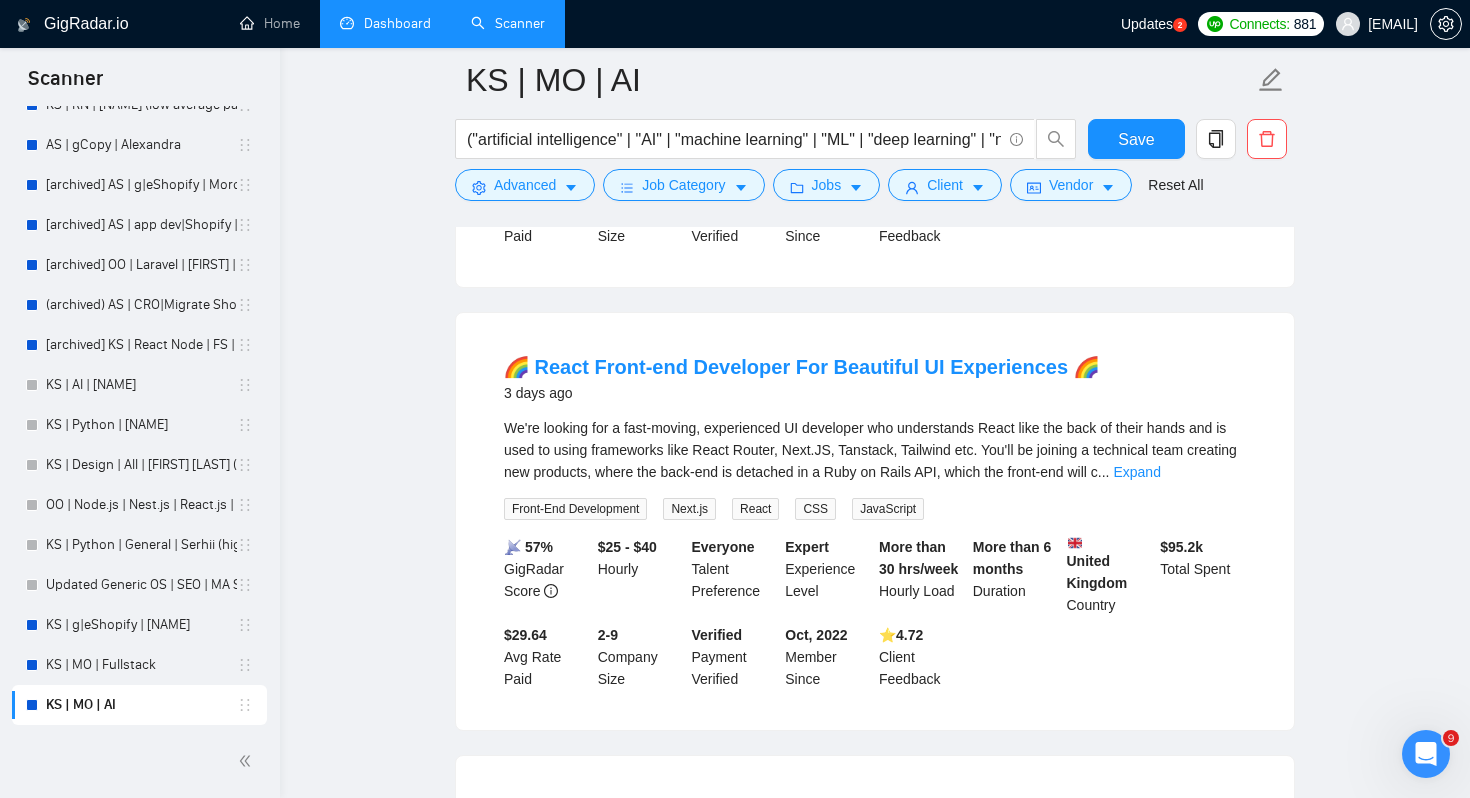 scroll, scrollTop: 1056, scrollLeft: 0, axis: vertical 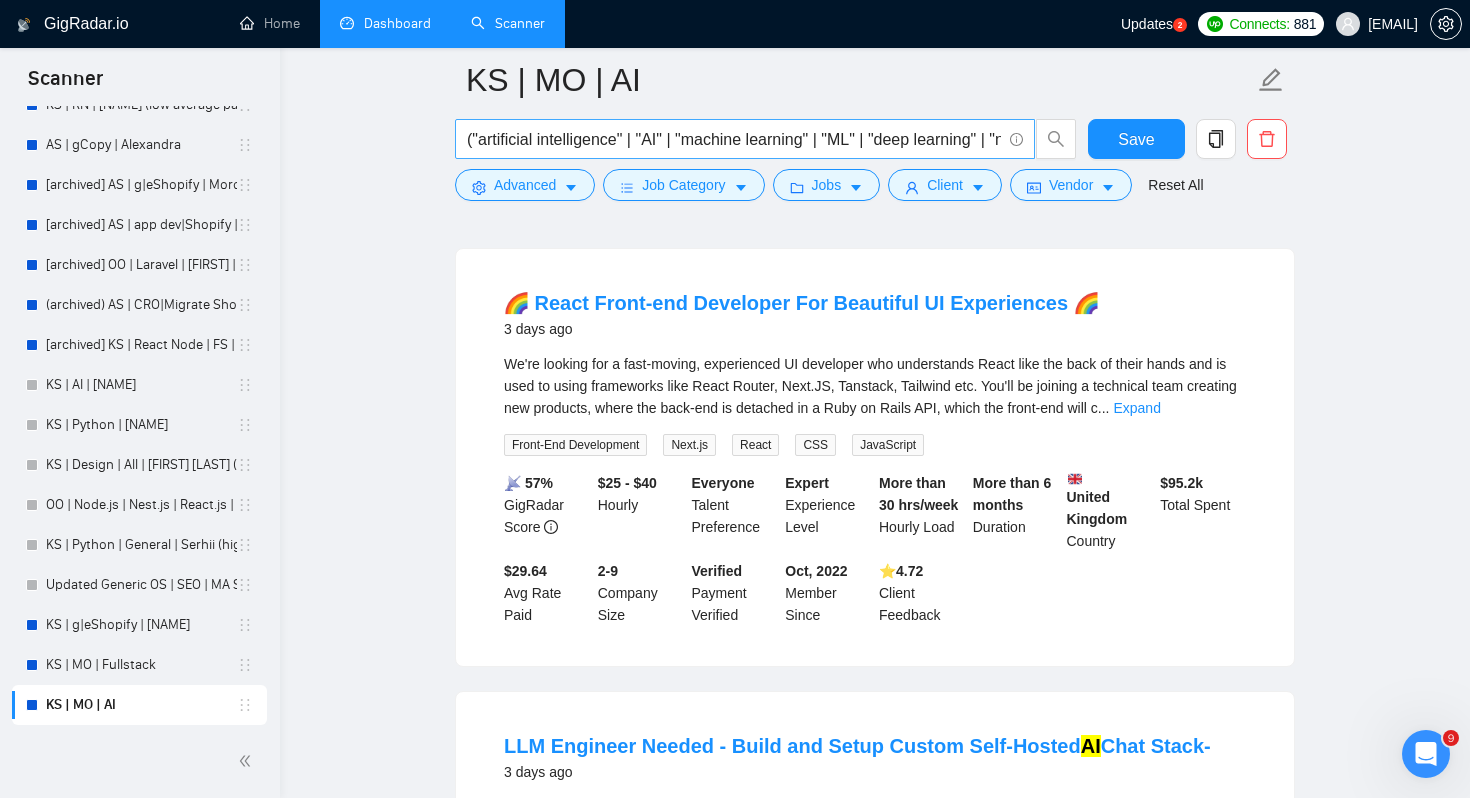 click on "("artificial intelligence" | "AI" | "machine learning" | "ML" | "deep learning" | "neural network" | "AI development" | "AI engineer" | "AI Engineer" | "AI integration" | "AI Integration" | "chatbot" | "bot" | "AI-powered" | "AI powered" | "AI automation" | "natural language processing" | "NLP" | "computer vision" | "AI model" | "AI algorithm" | "data science" | "AI analytics" | "AI research" | "generative AI")" at bounding box center (734, 139) 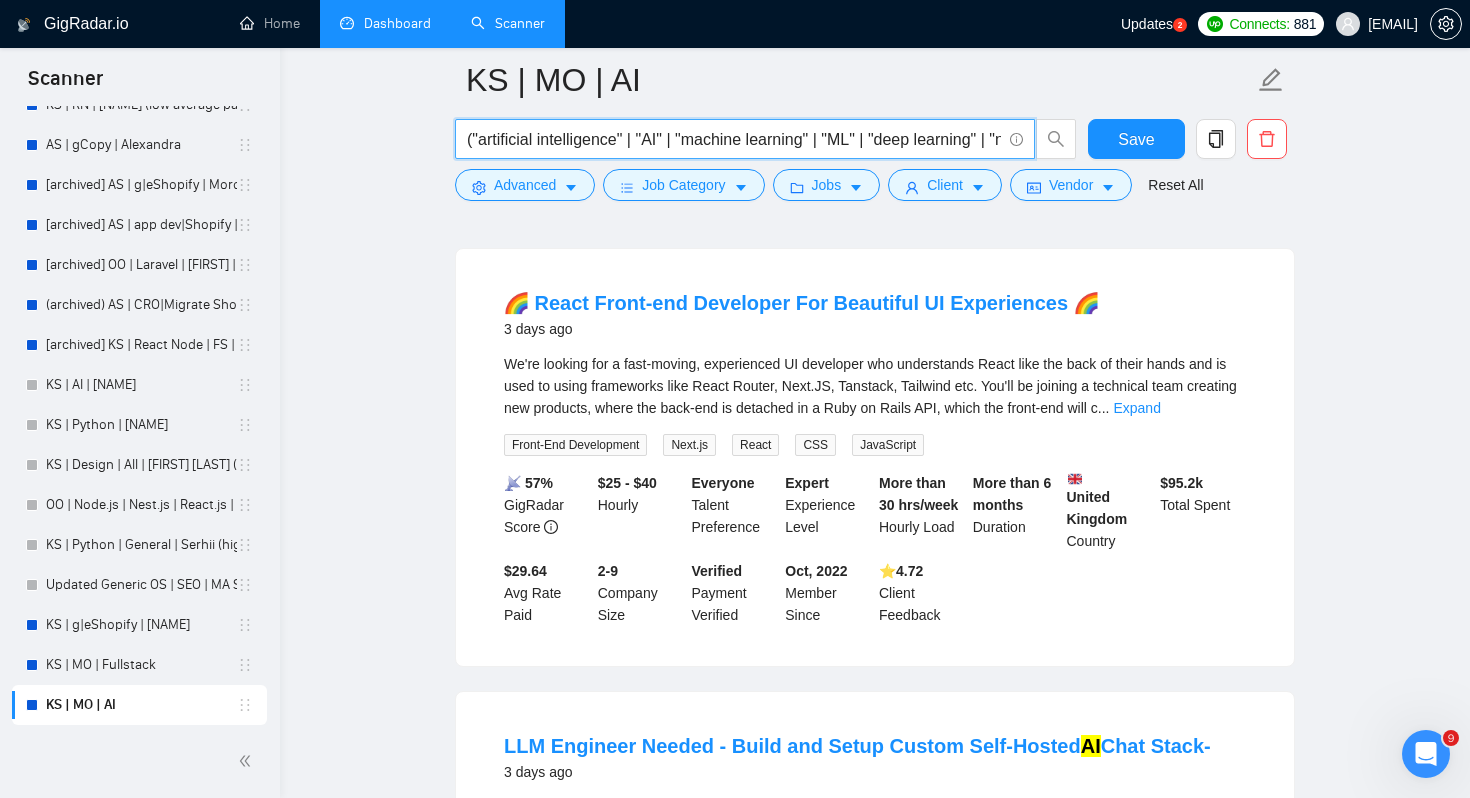 click on "("artificial intelligence" | "AI" | "machine learning" | "ML" | "deep learning" | "neural network" | "AI development" | "AI engineer" | "AI Engineer" | "AI integration" | "AI Integration" | "chatbot" | "bot" | "AI-powered" | "AI powered" | "AI automation" | "natural language processing" | "NLP" | "computer vision" | "AI model" | "AI algorithm" | "data science" | "AI analytics" | "AI research" | "generative AI")" at bounding box center (734, 139) 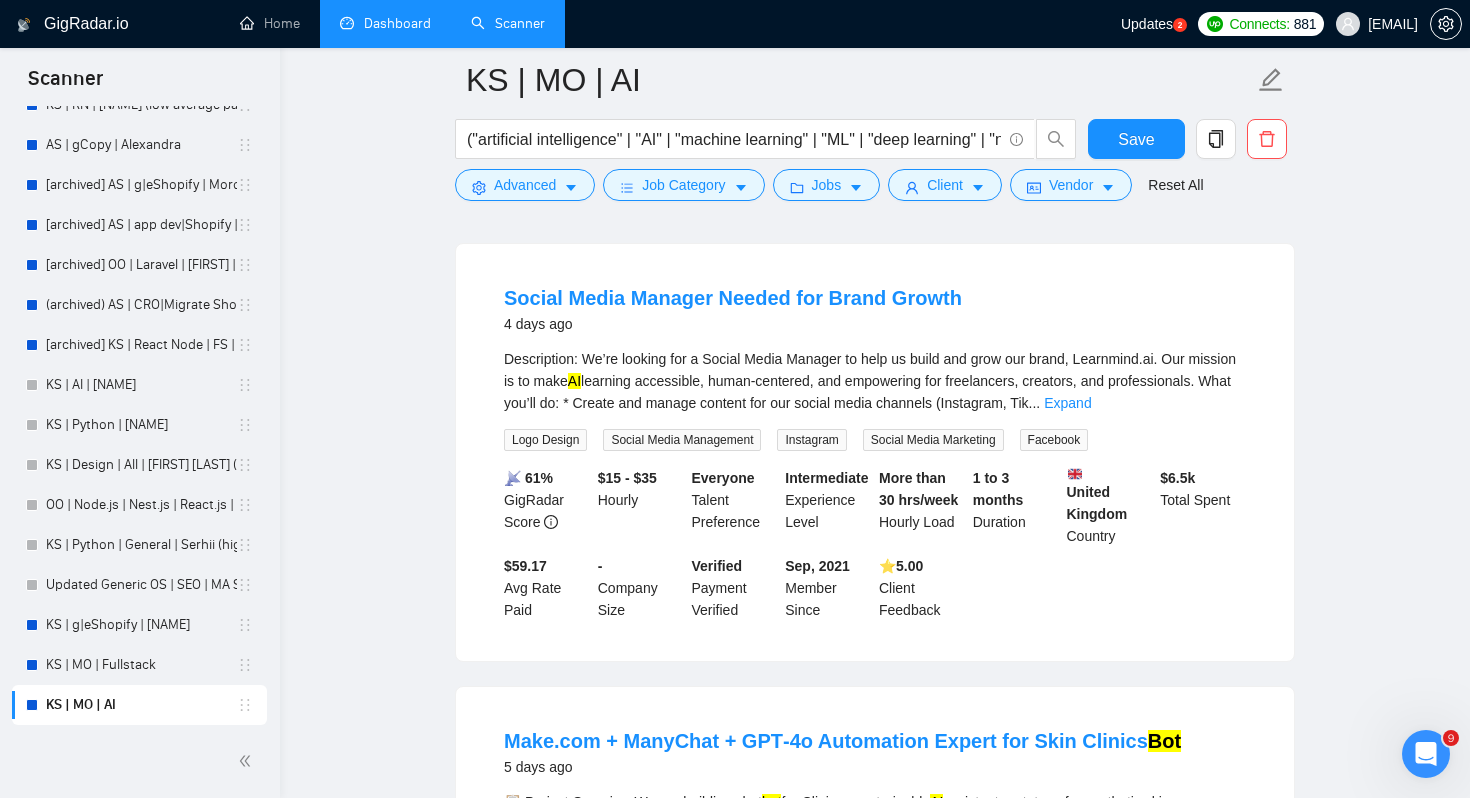 scroll, scrollTop: 2847, scrollLeft: 0, axis: vertical 